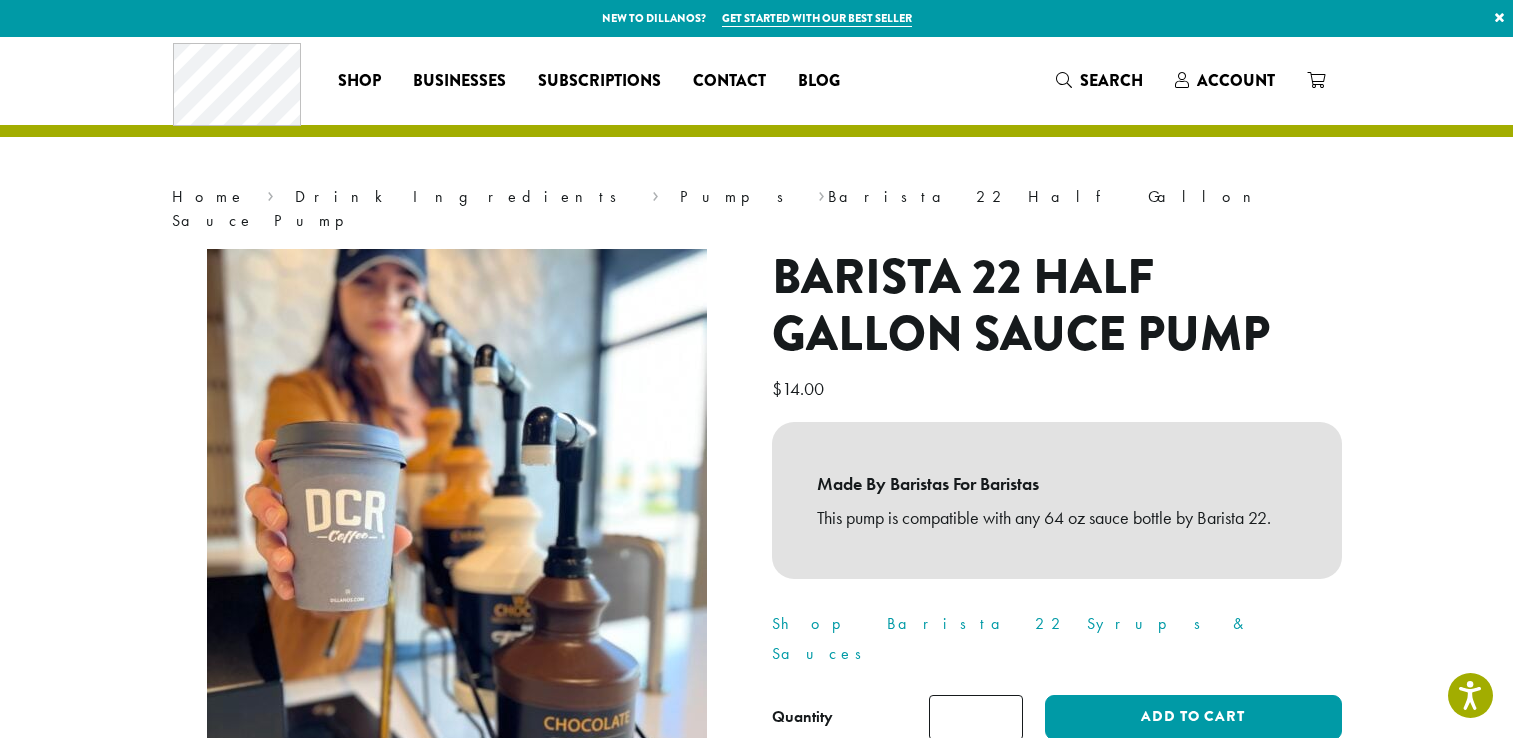 scroll, scrollTop: 251, scrollLeft: 0, axis: vertical 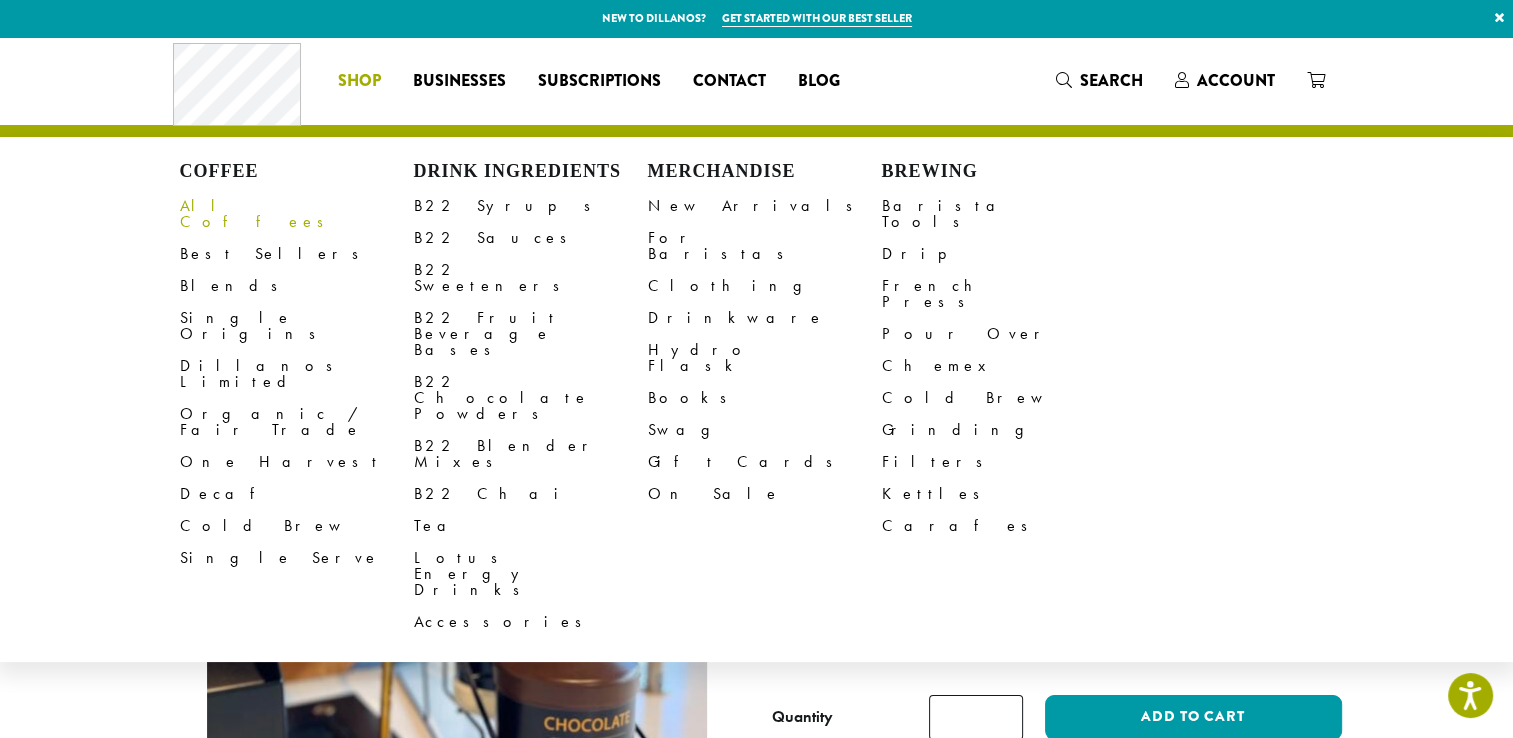 click on "All Coffees" at bounding box center [297, 214] 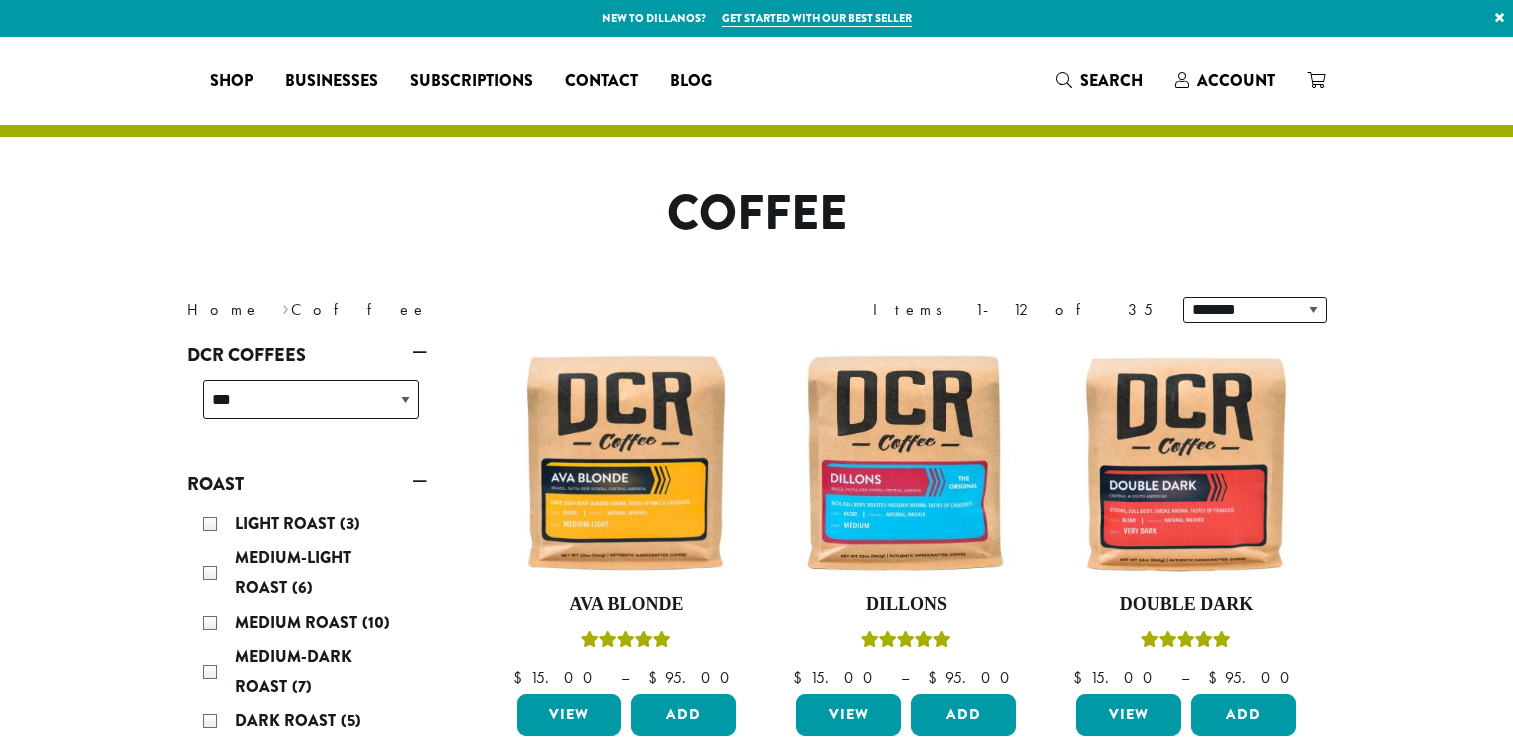 scroll, scrollTop: 0, scrollLeft: 0, axis: both 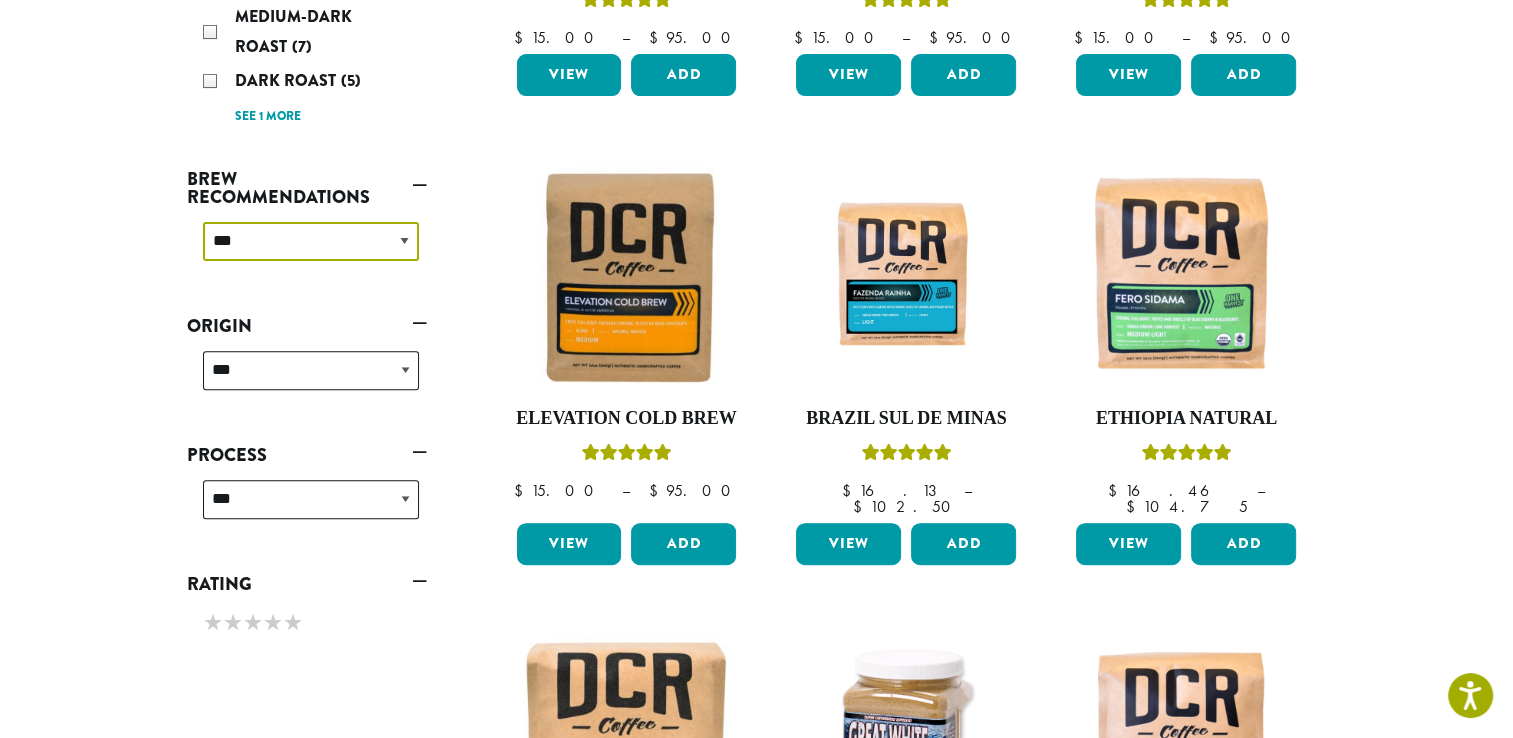 click on "**********" at bounding box center [311, 241] 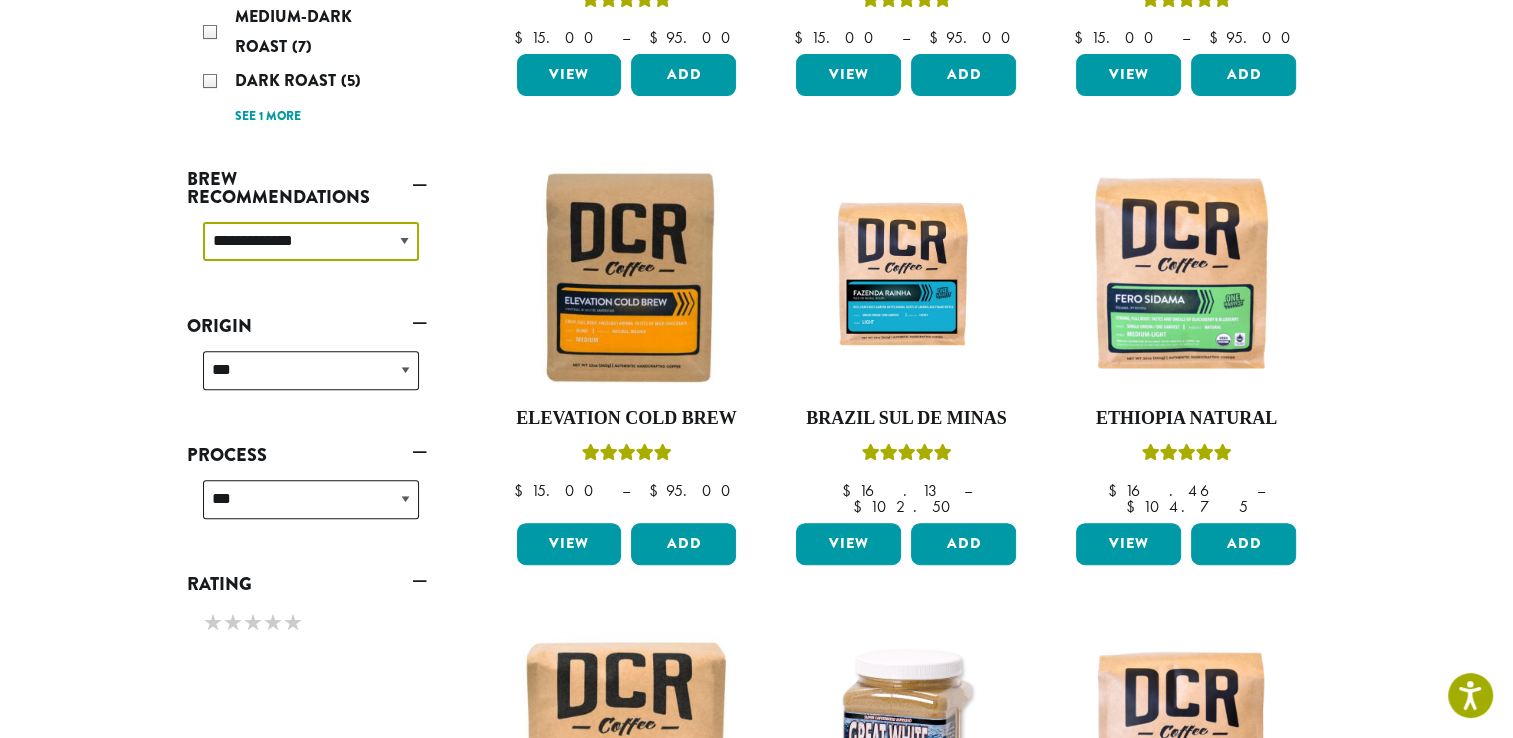 click on "**********" at bounding box center [311, 241] 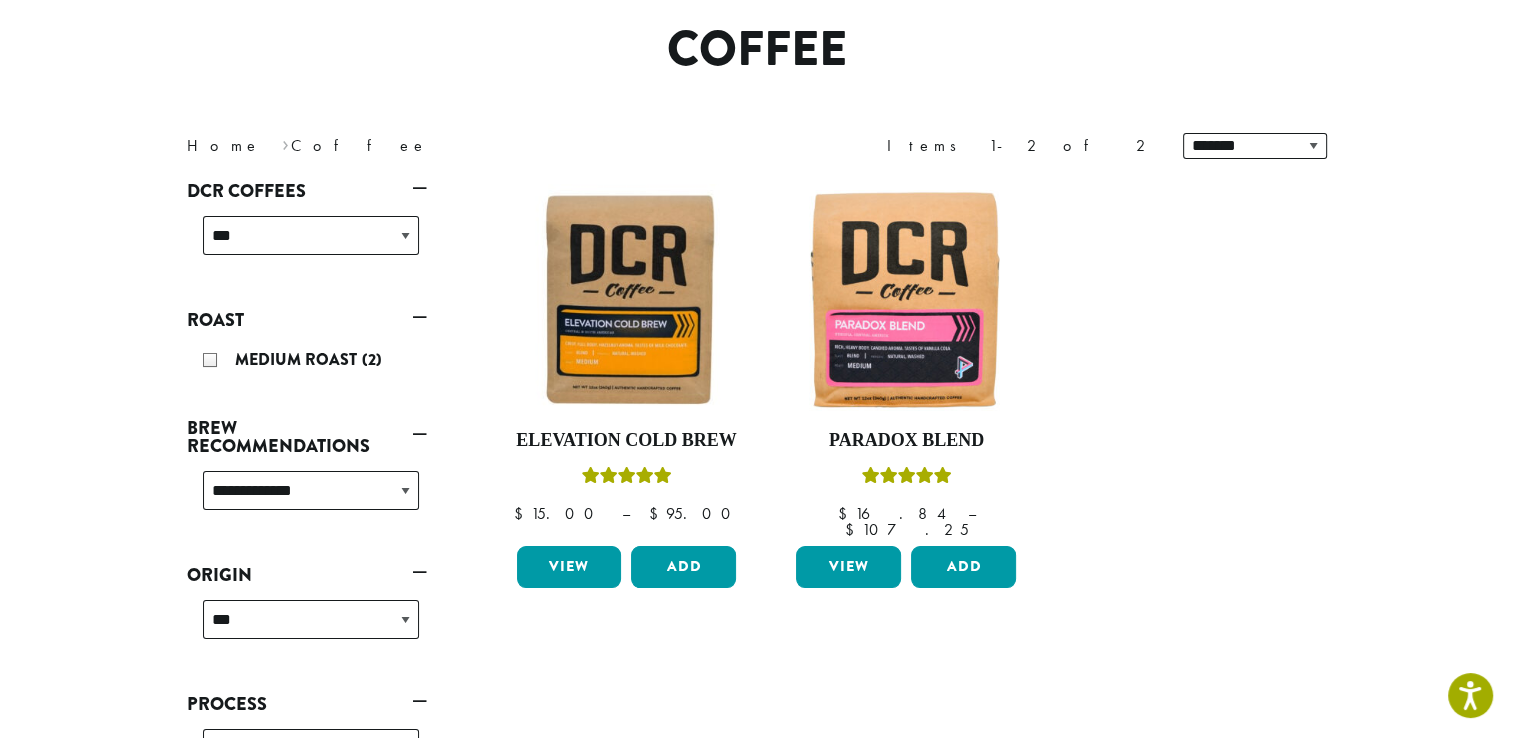 scroll, scrollTop: 123, scrollLeft: 0, axis: vertical 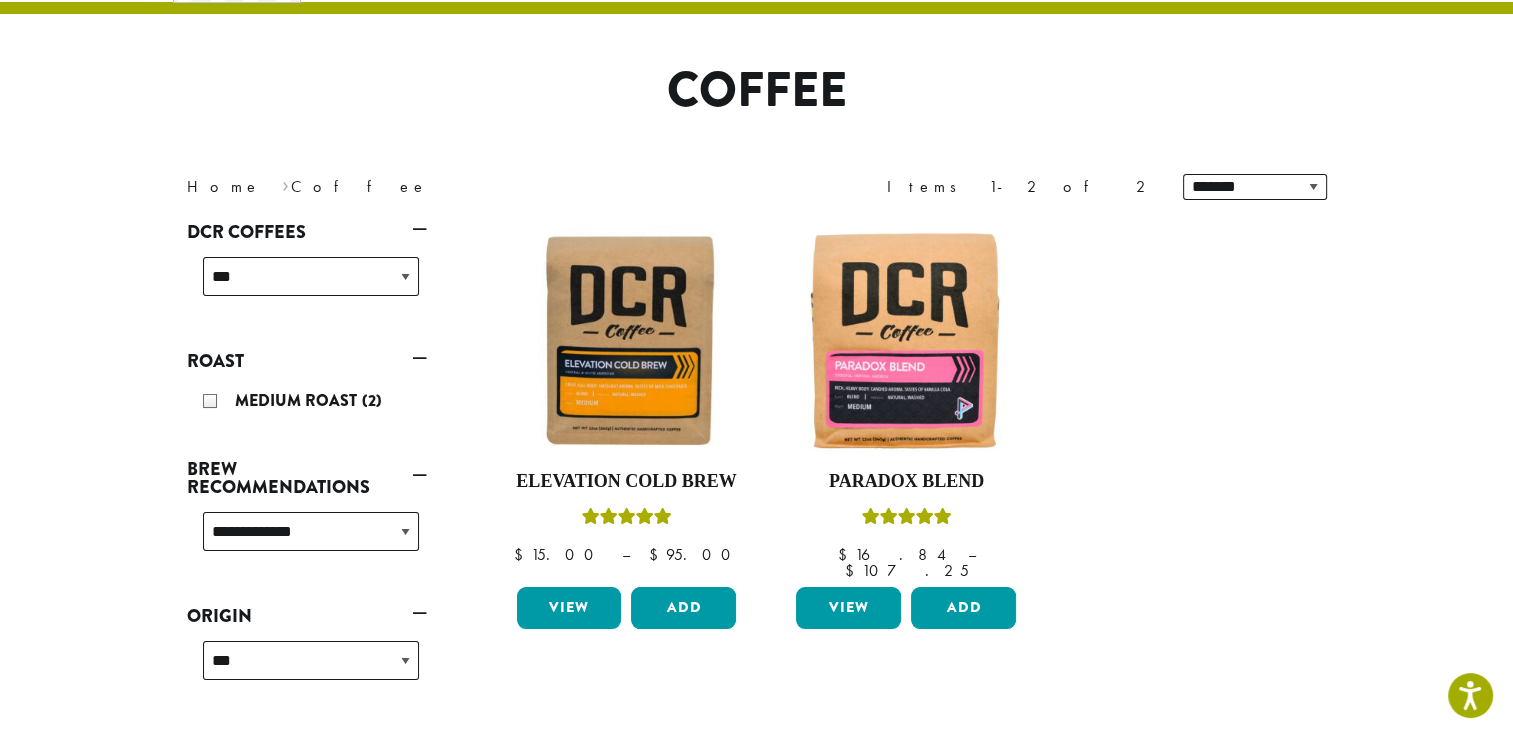 drag, startPoint x: 429, startPoint y: 442, endPoint x: 460, endPoint y: 466, distance: 39.20459 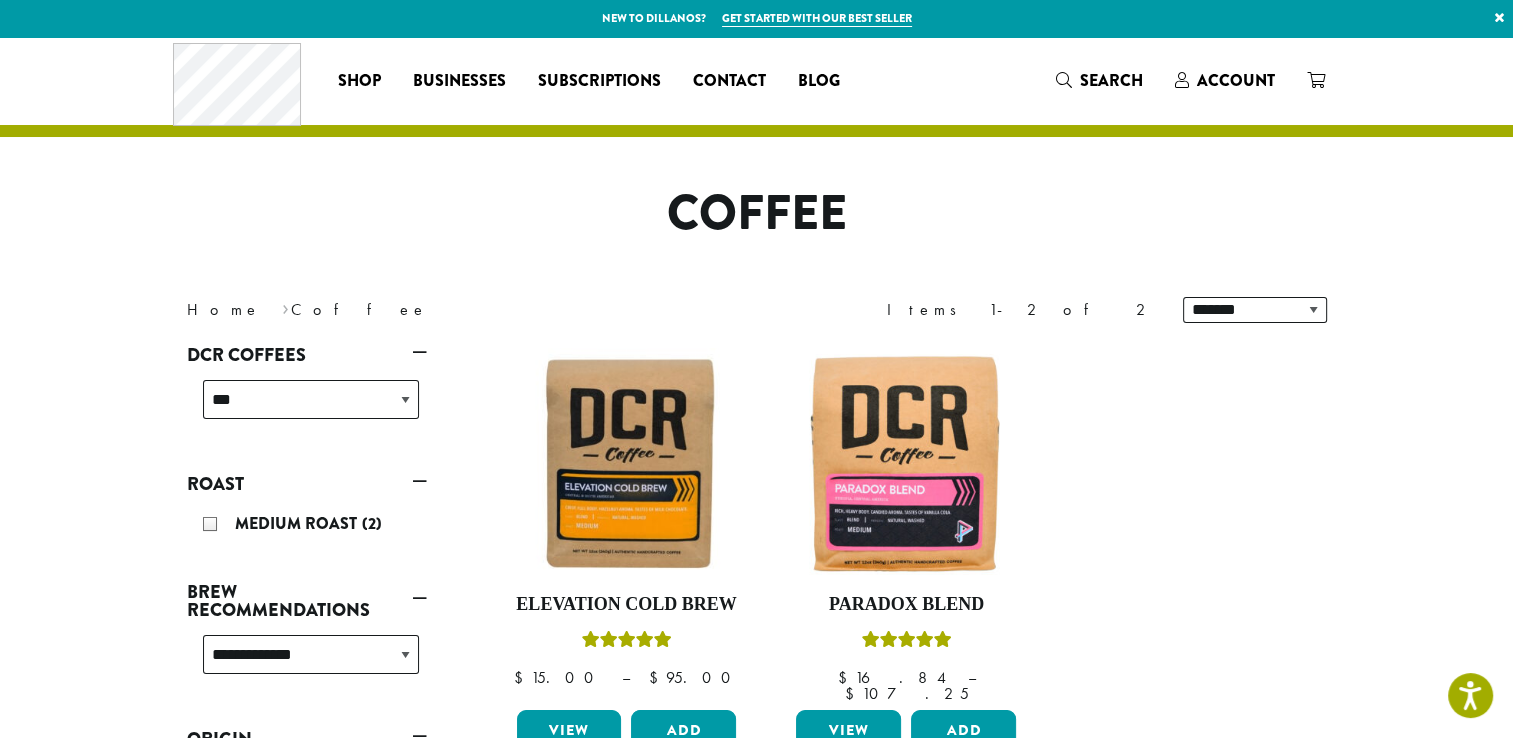 click on "×" at bounding box center (1499, 18) 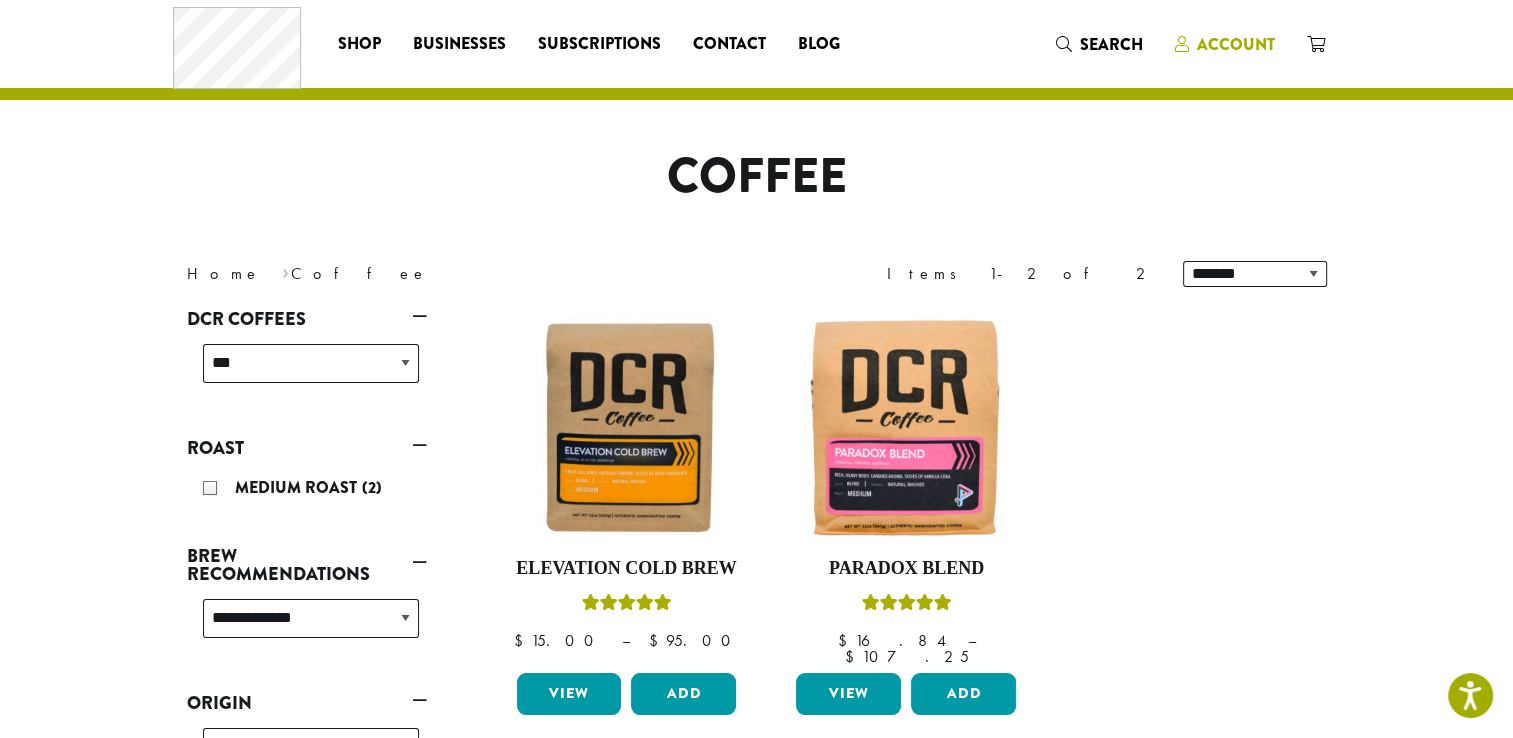 click on "Account" at bounding box center (1225, 44) 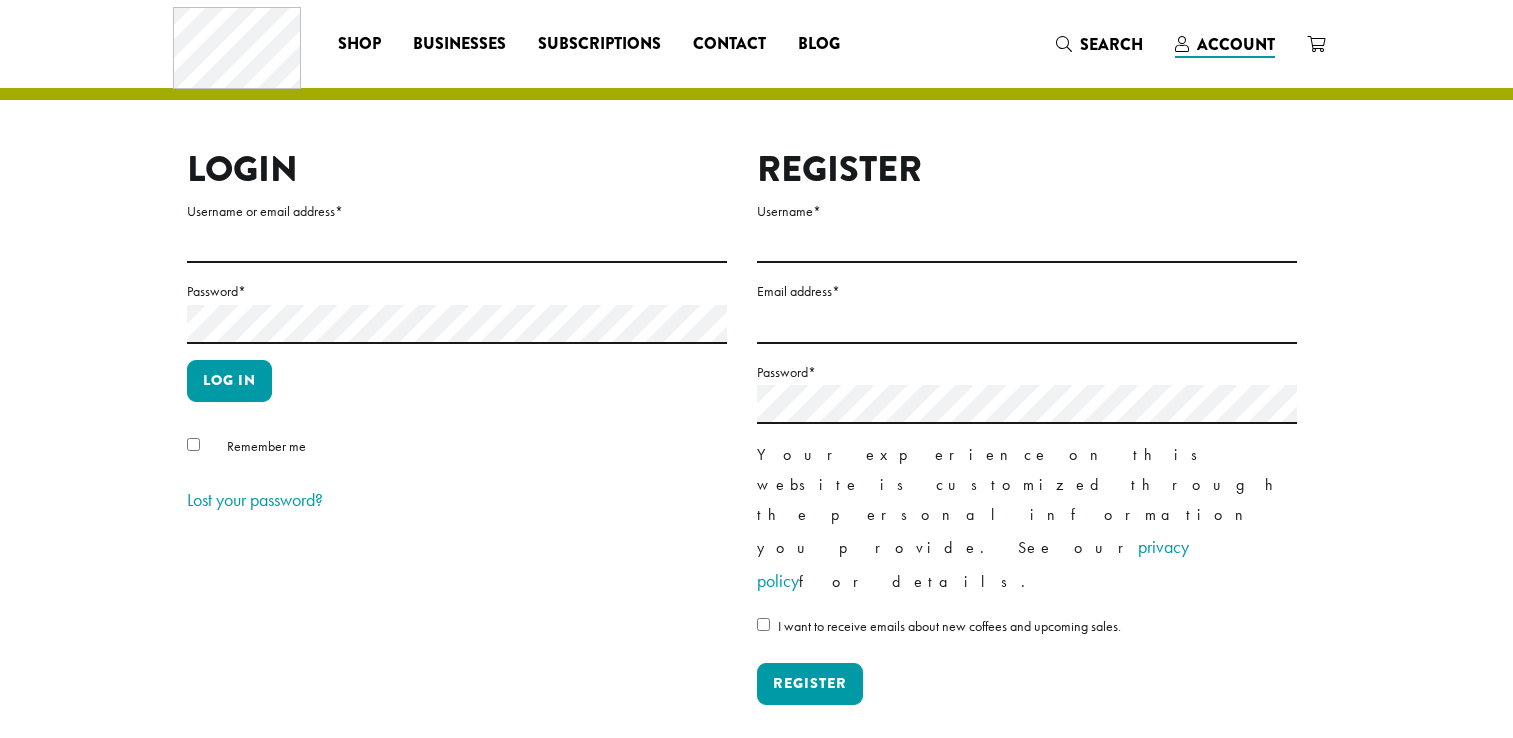 scroll, scrollTop: 0, scrollLeft: 0, axis: both 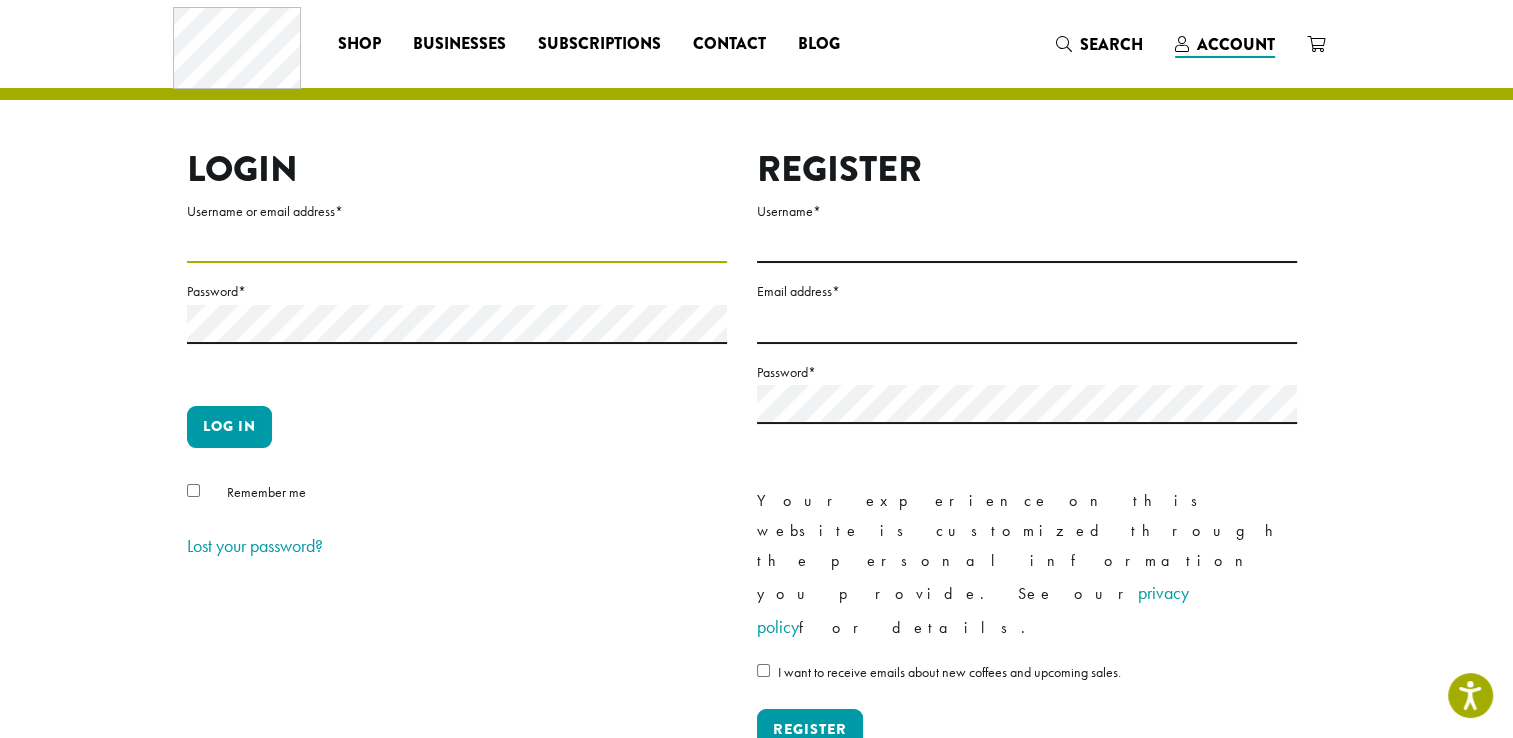 click on "Username or email address  *" at bounding box center (457, 243) 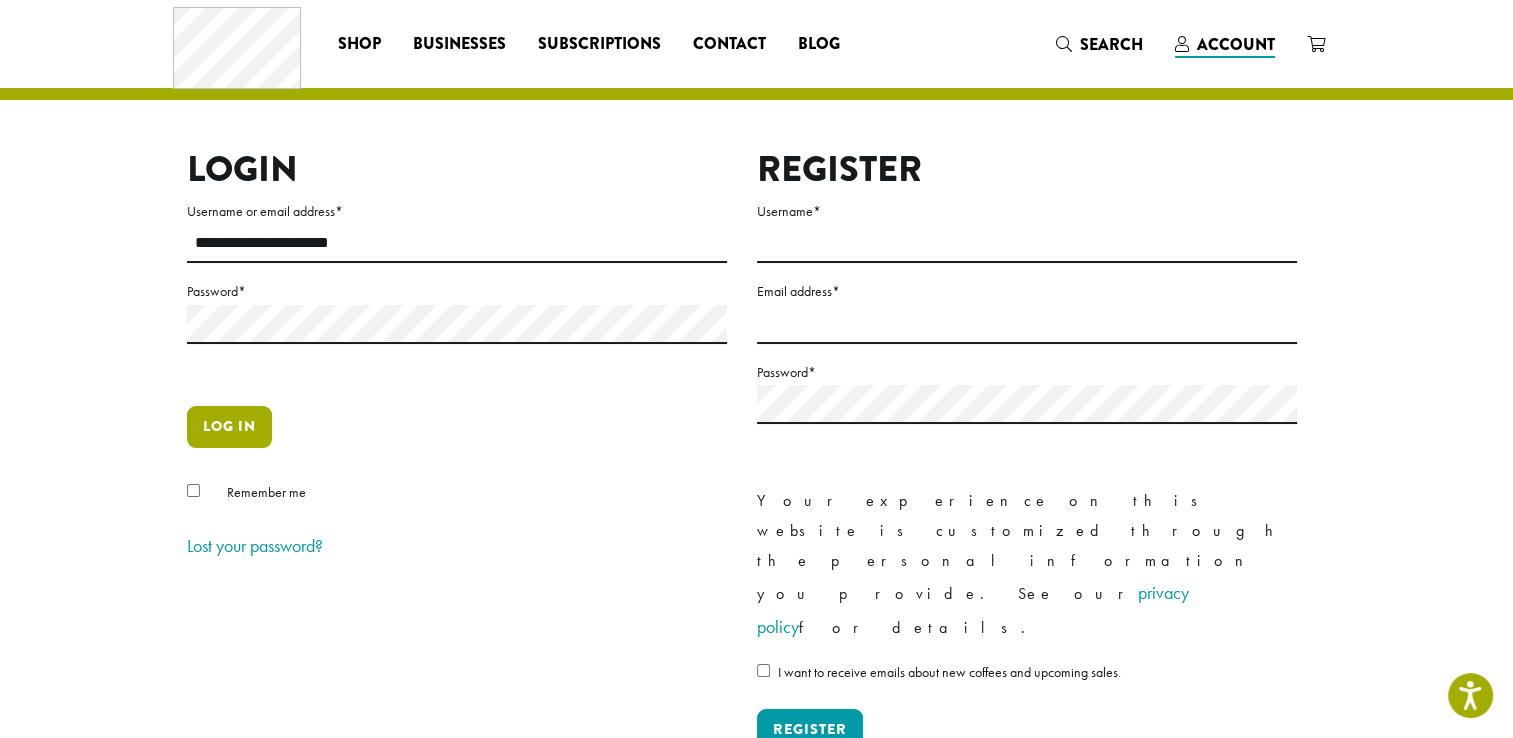 click on "Log in" at bounding box center (229, 427) 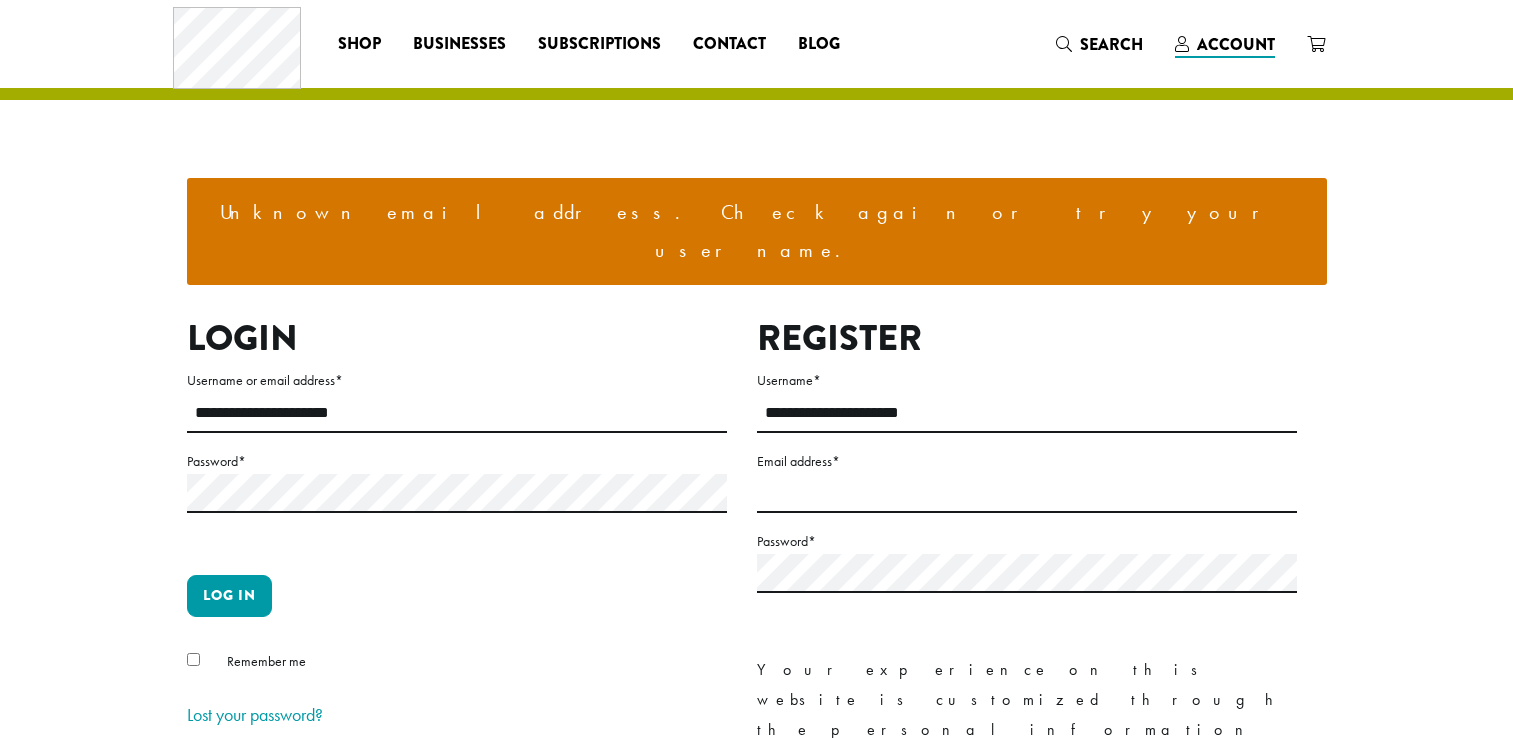 scroll, scrollTop: 0, scrollLeft: 0, axis: both 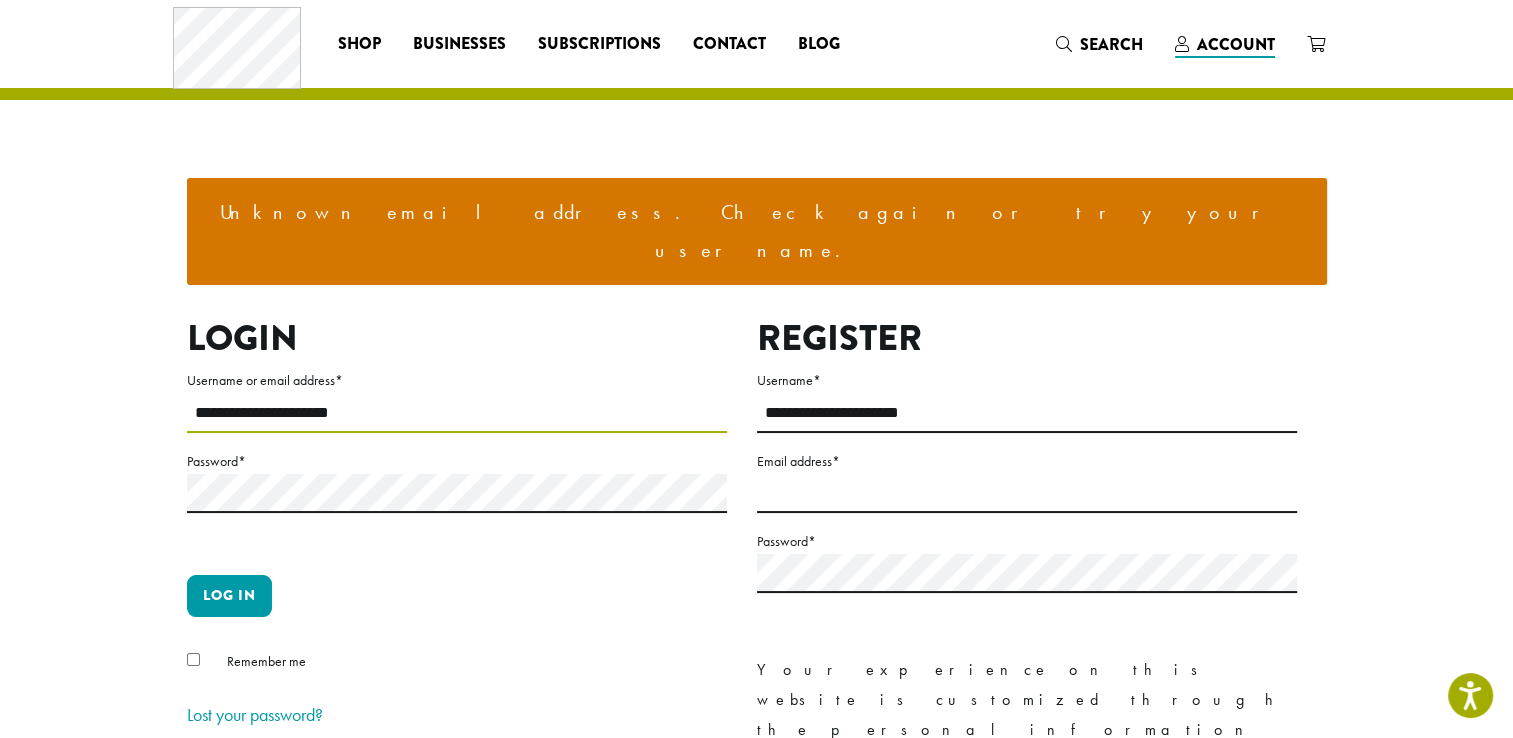click on "**********" at bounding box center [457, 413] 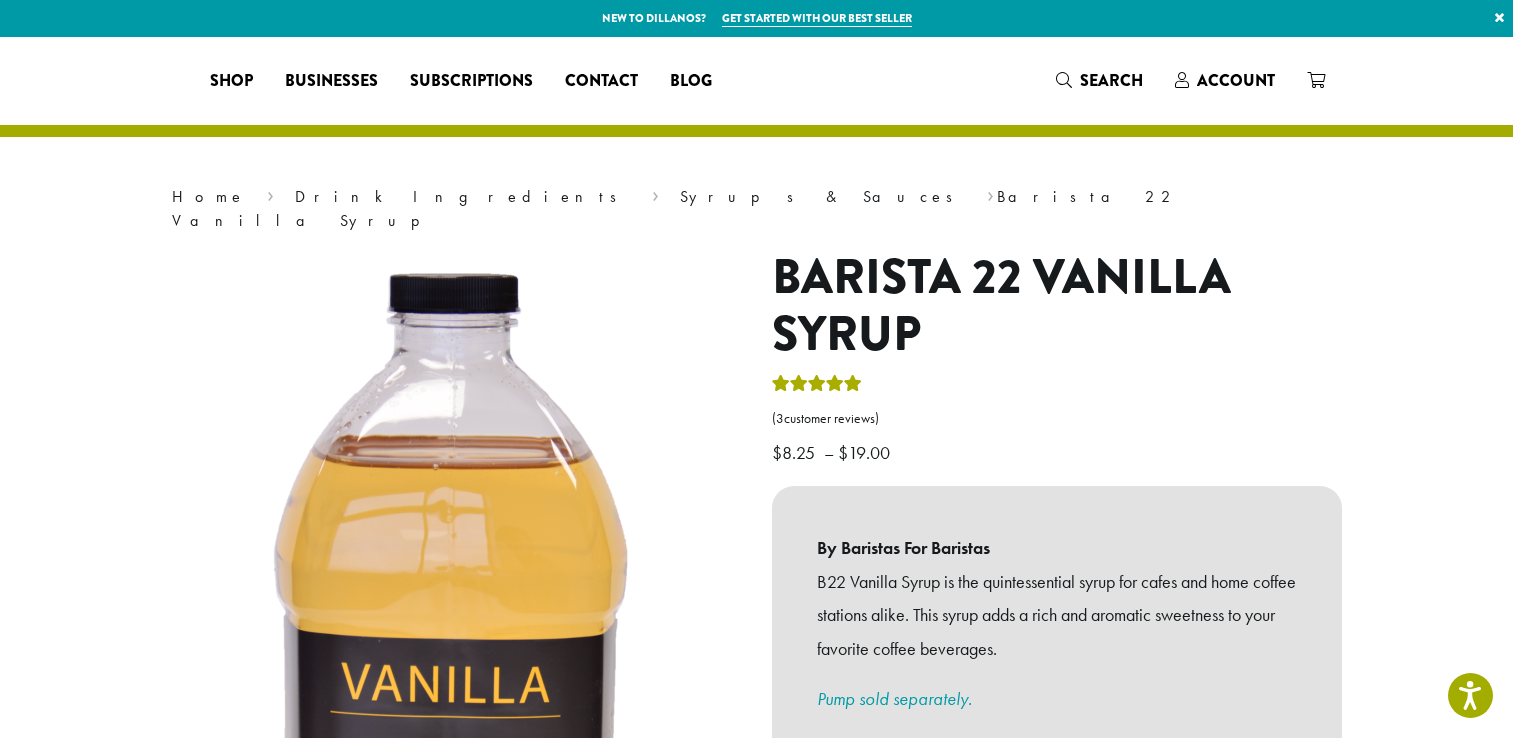 select on "*****" 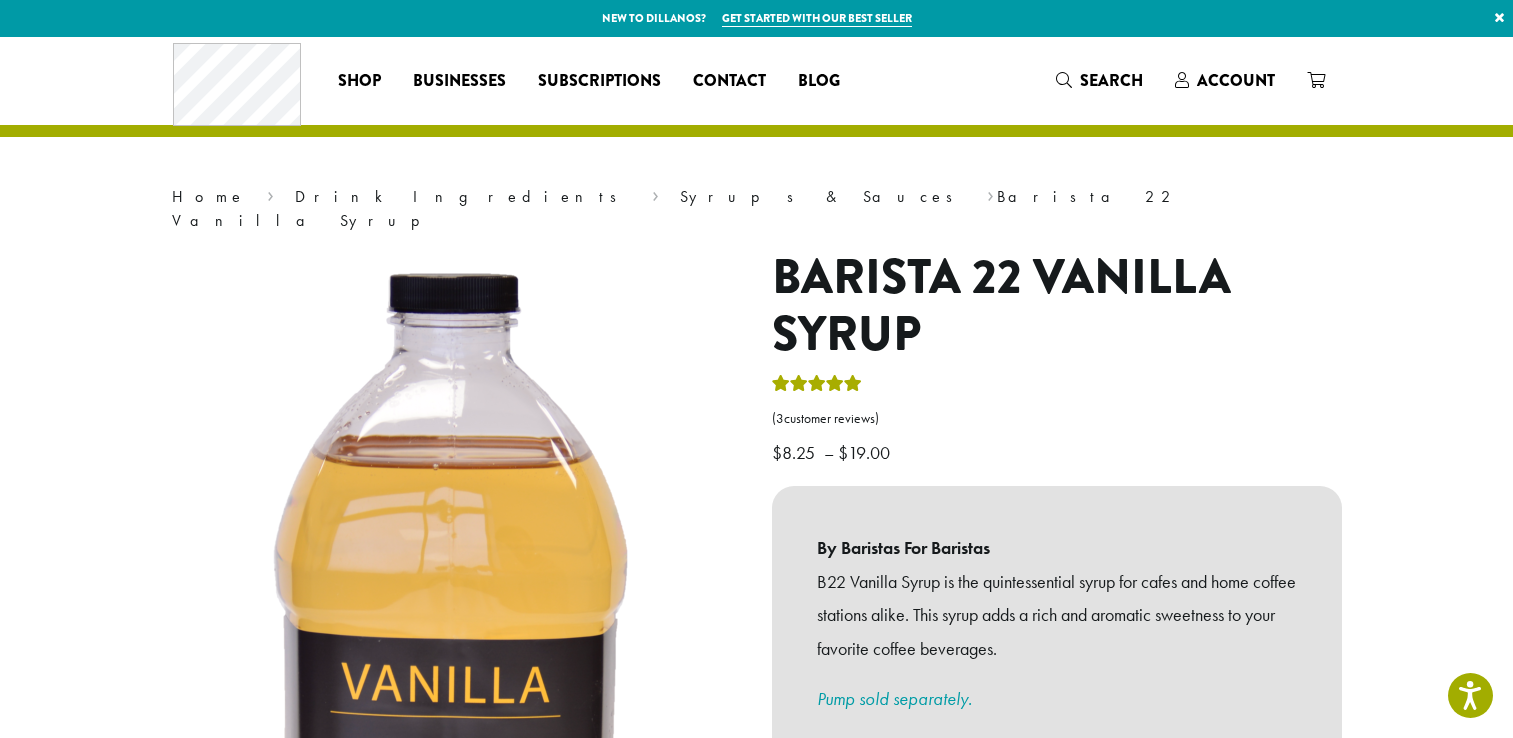 scroll, scrollTop: 0, scrollLeft: 0, axis: both 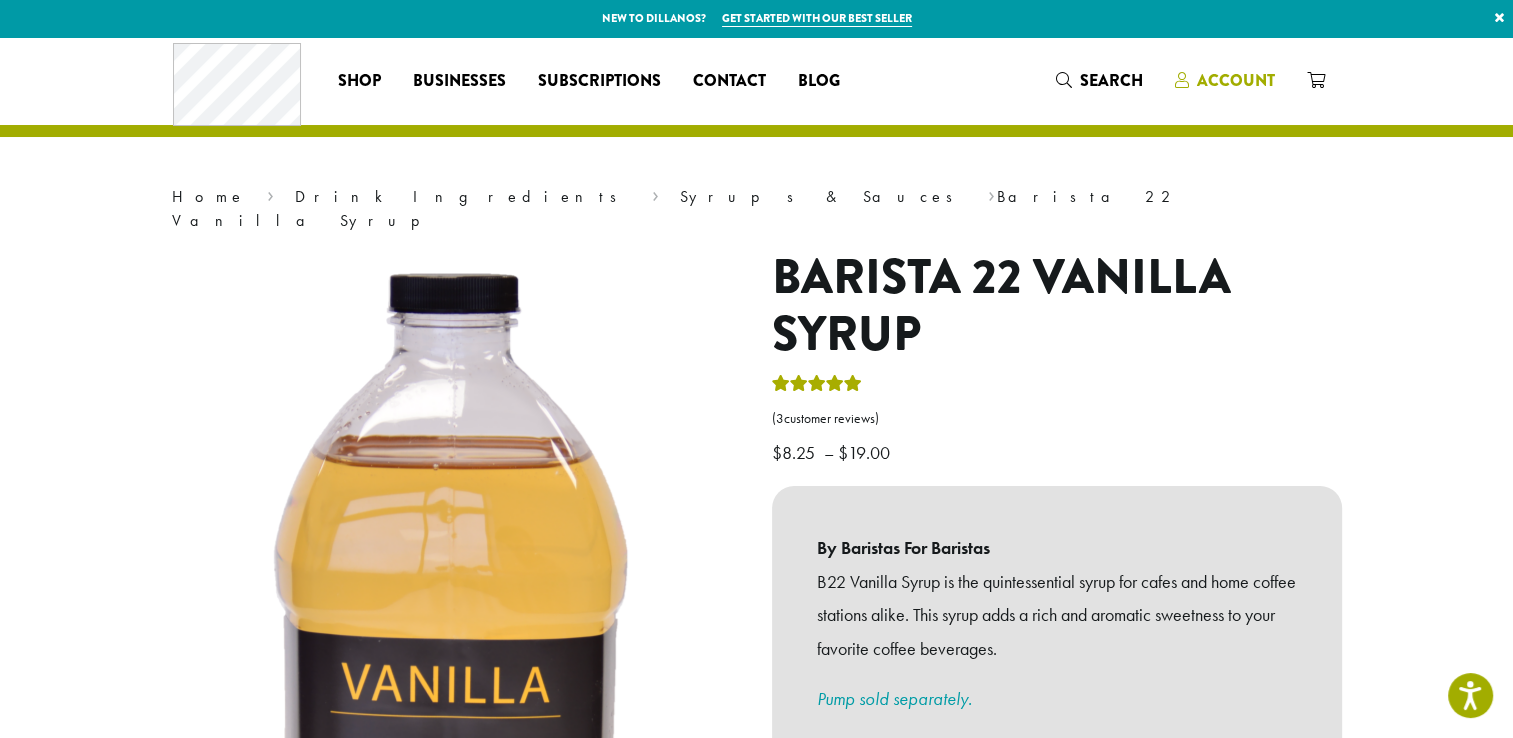 click on "Account" at bounding box center [1236, 80] 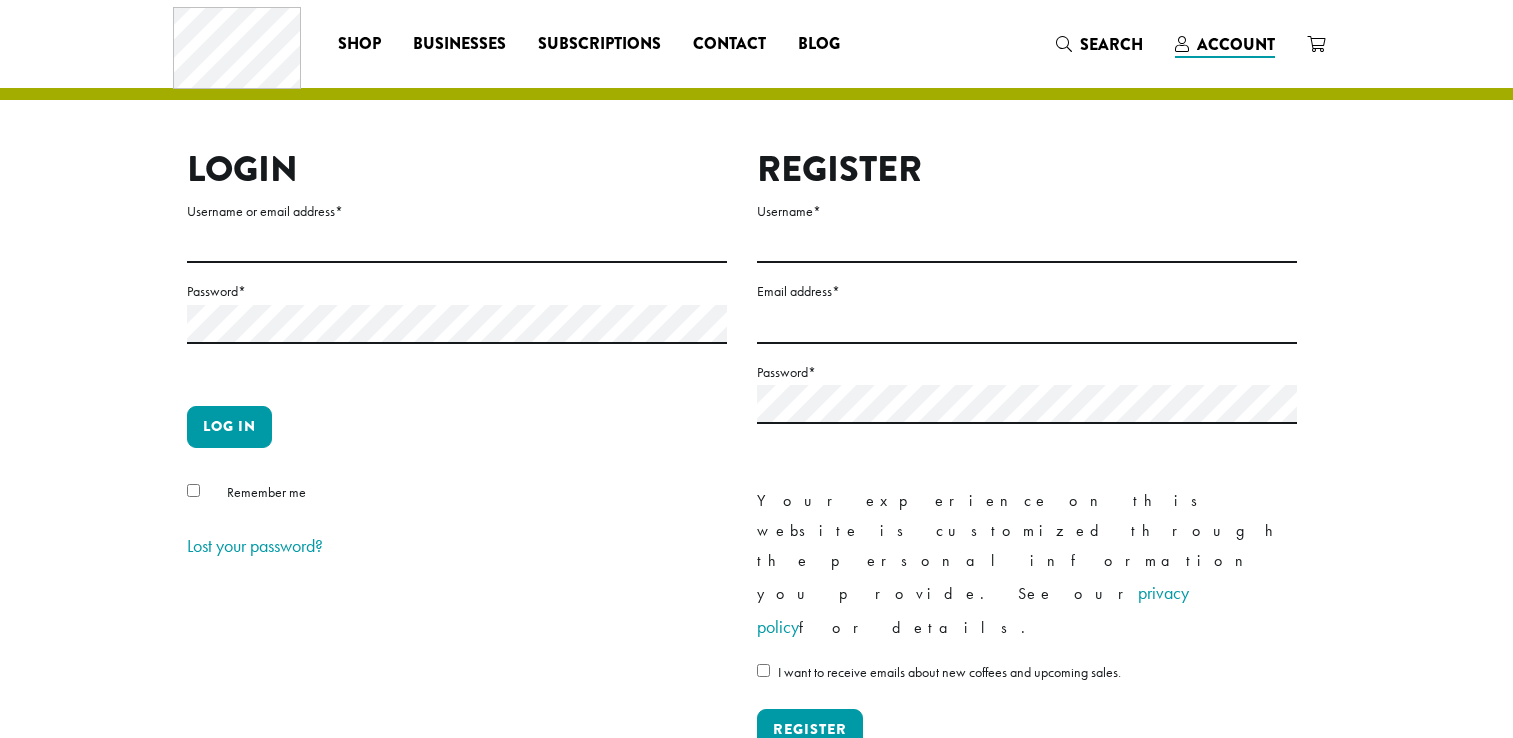 scroll, scrollTop: 0, scrollLeft: 0, axis: both 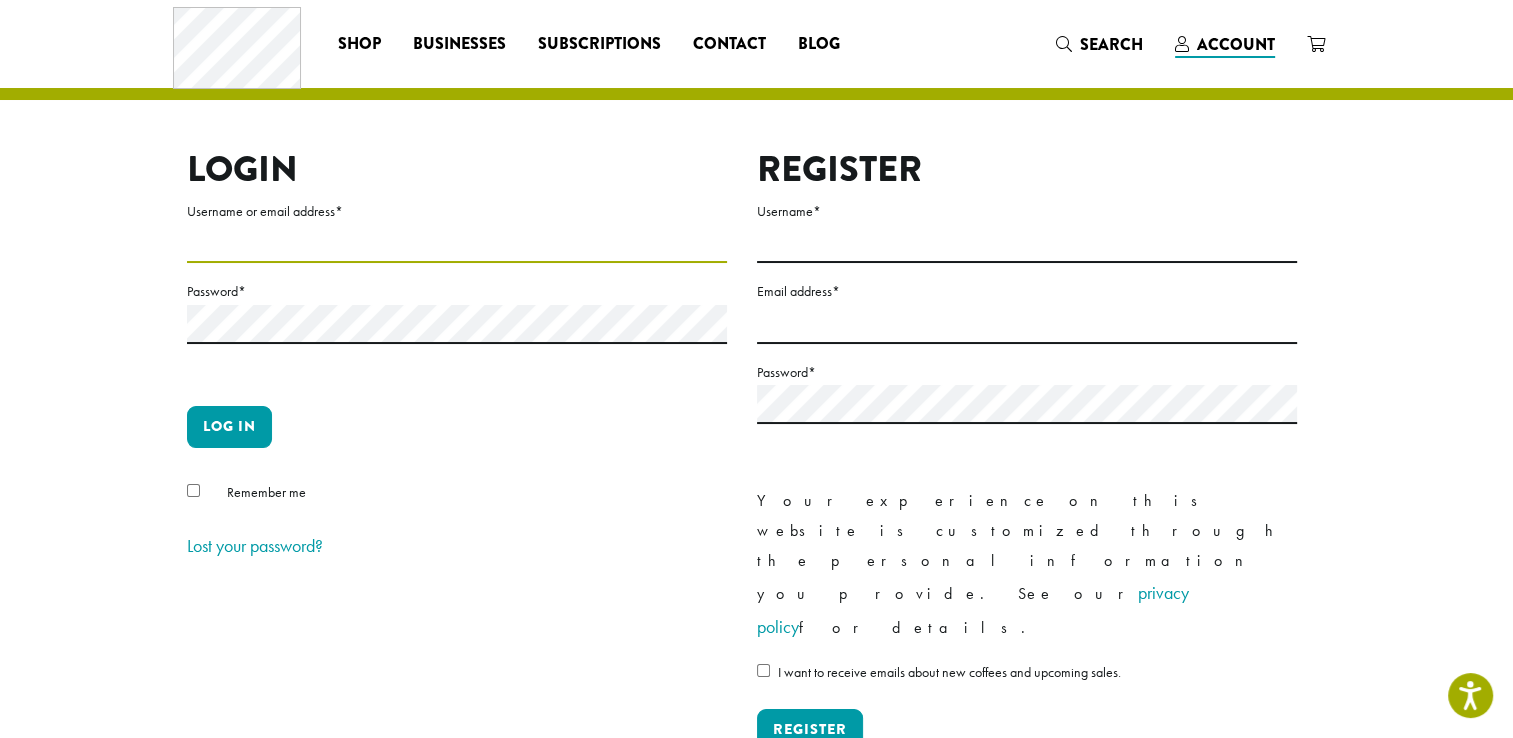 click on "Username or email address  *" at bounding box center [457, 243] 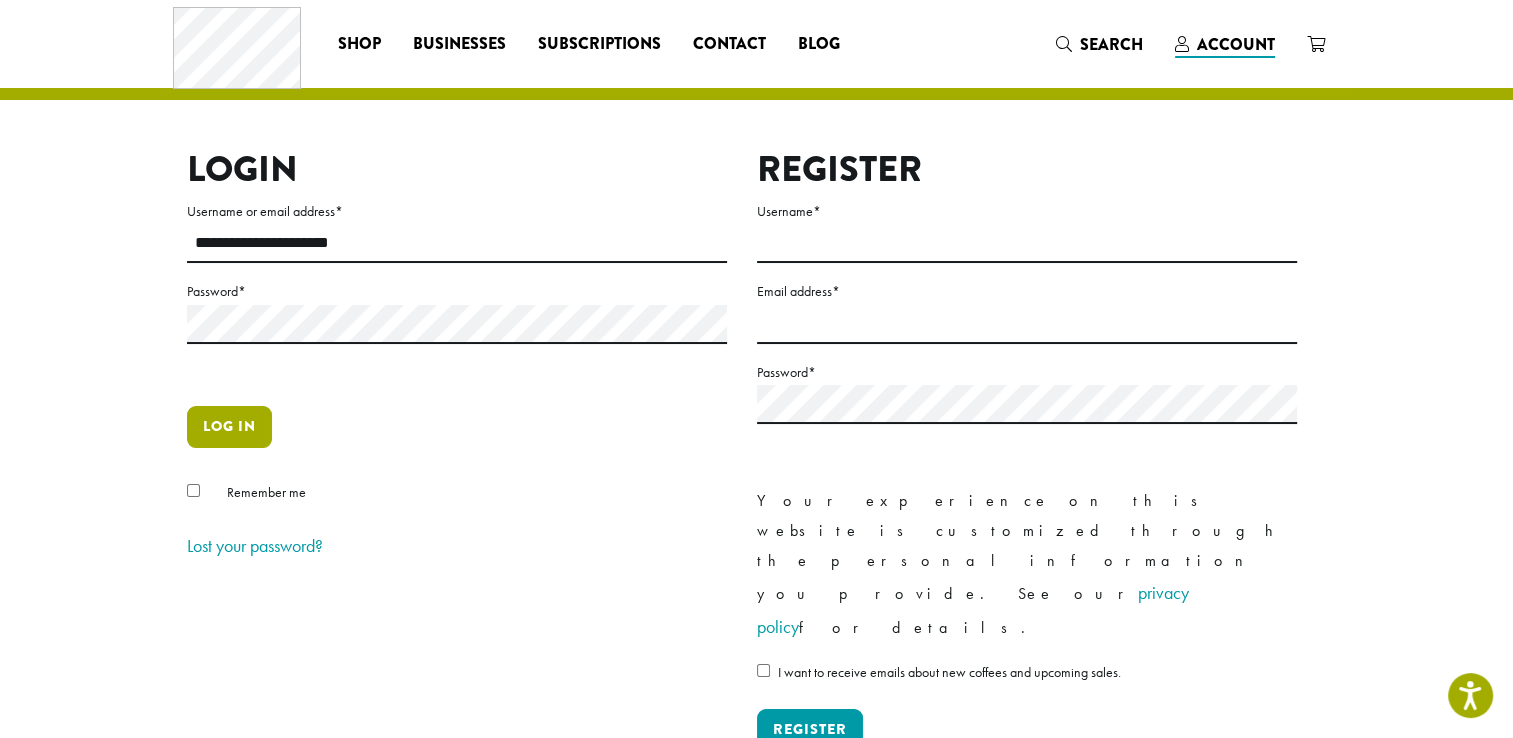 click on "Log in" at bounding box center (229, 427) 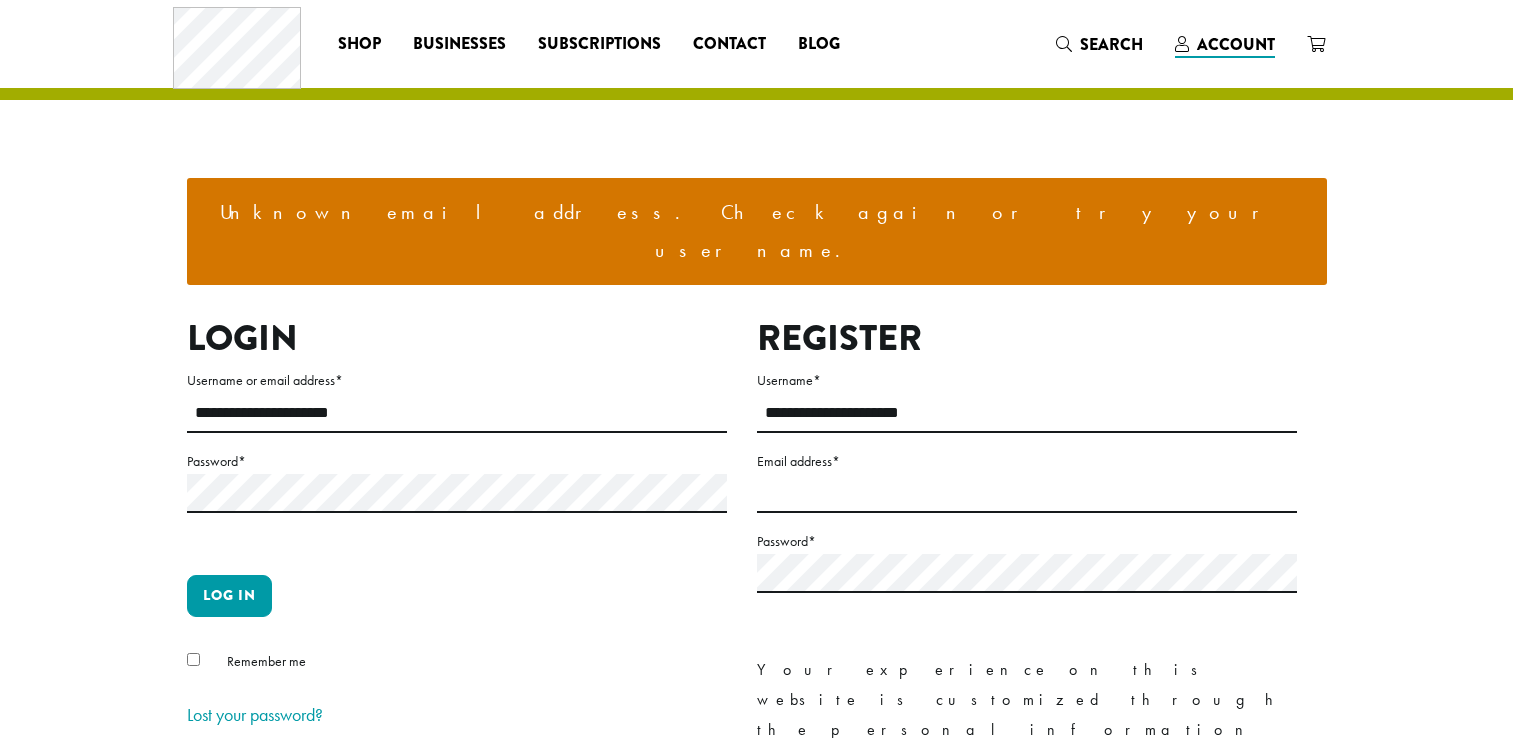 scroll, scrollTop: 0, scrollLeft: 0, axis: both 